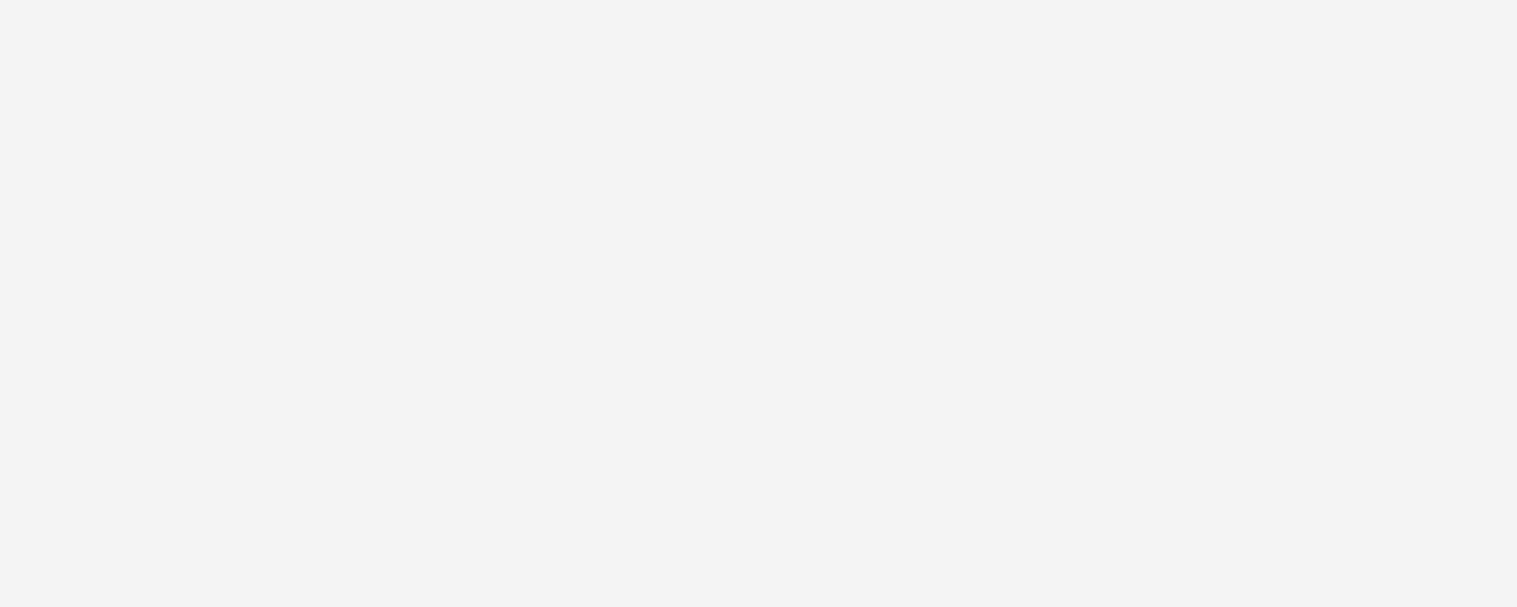 scroll, scrollTop: 0, scrollLeft: 0, axis: both 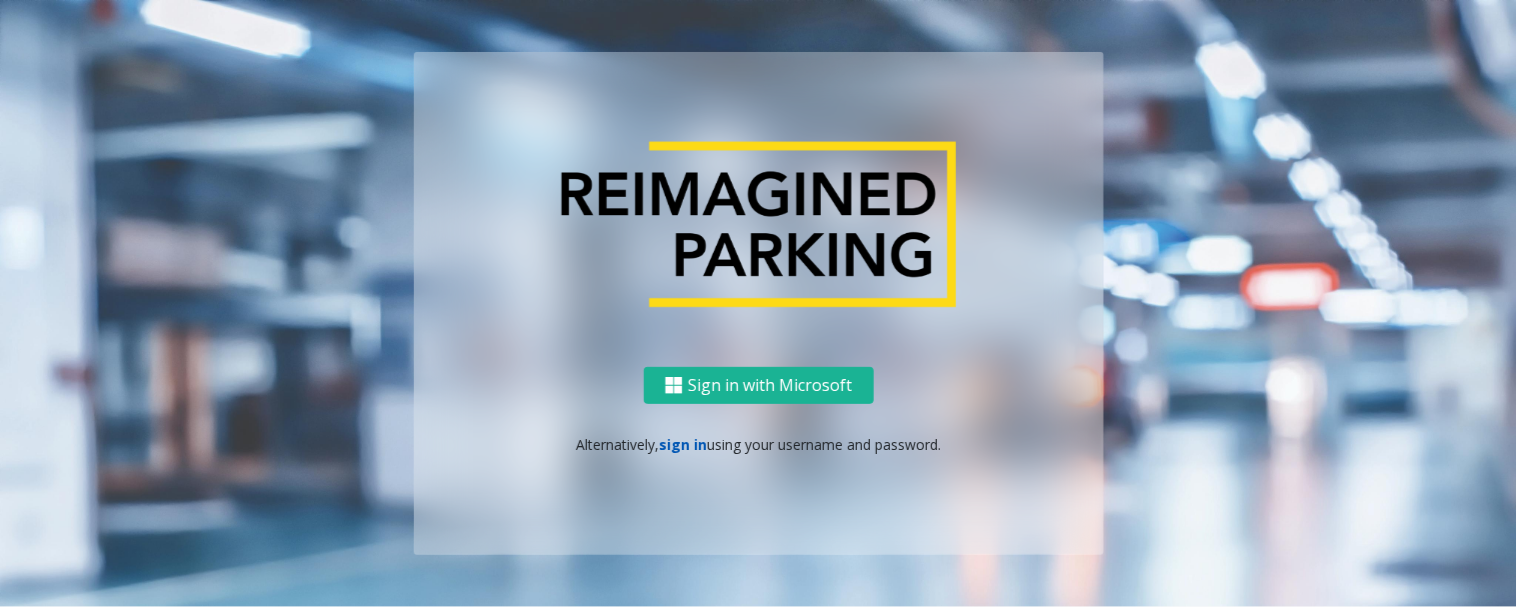 click on "sign in" 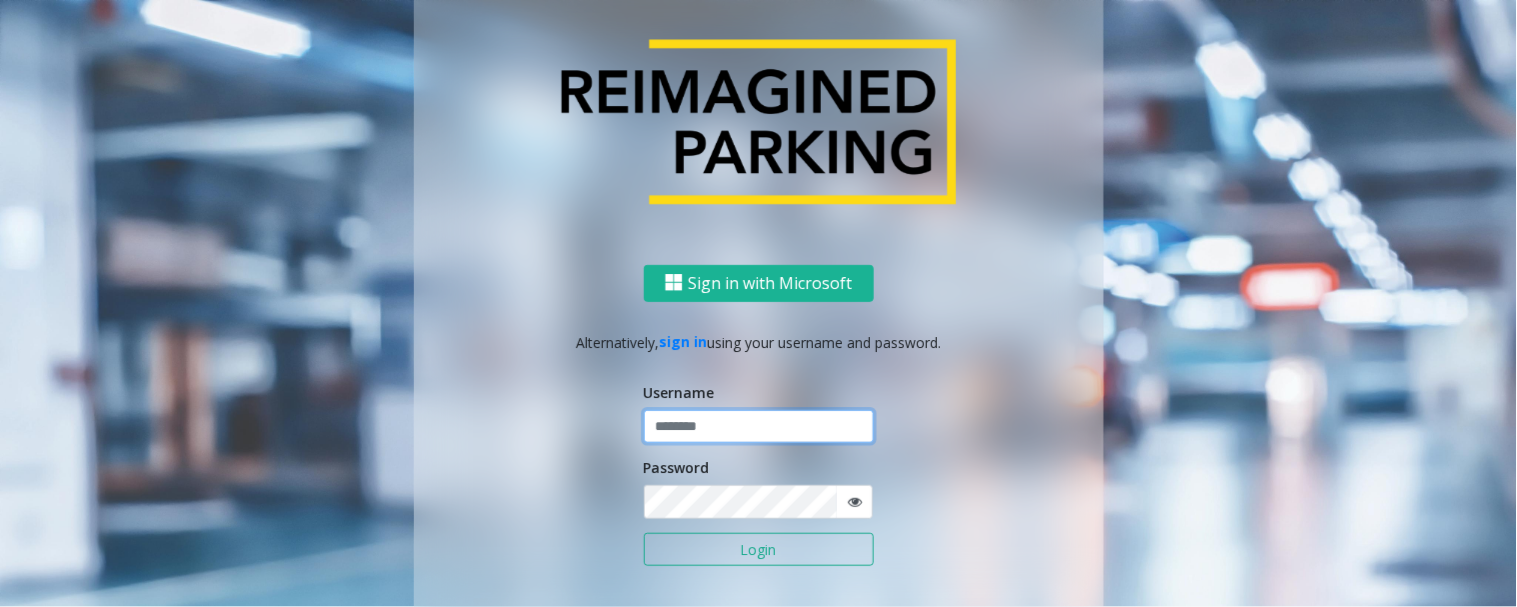 type on "*****" 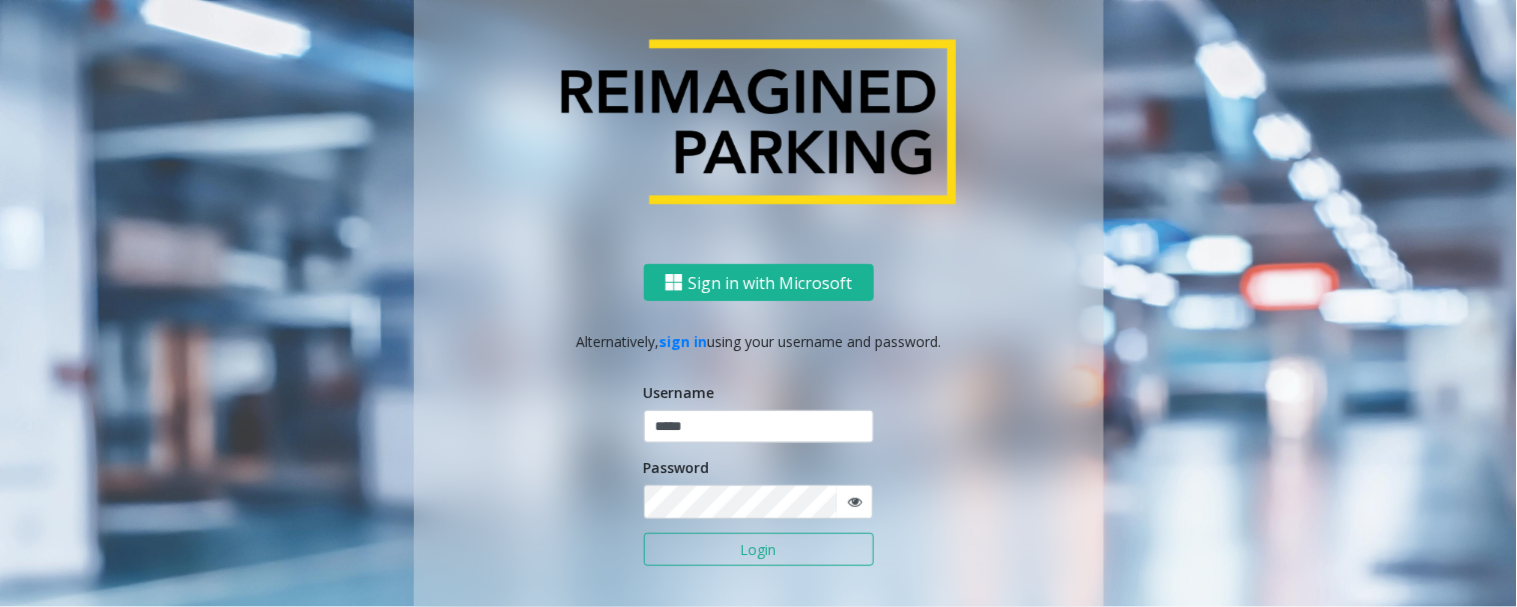 click 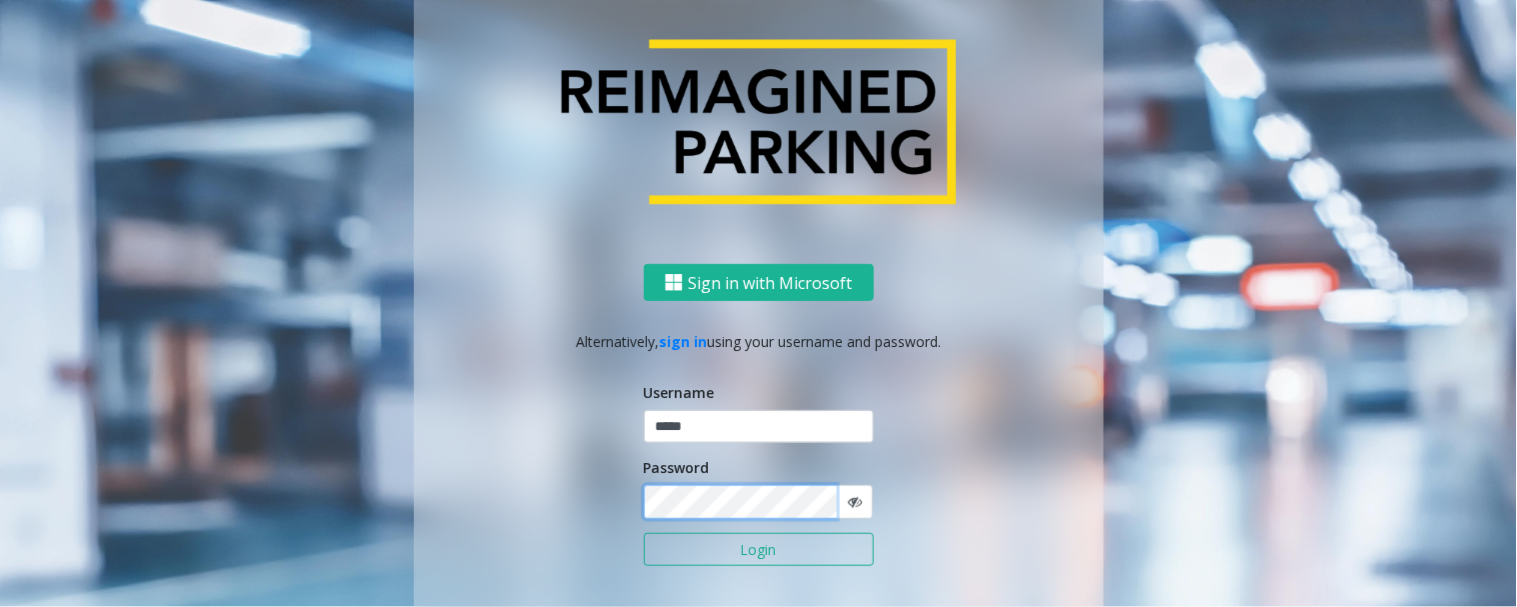 click on "Login" 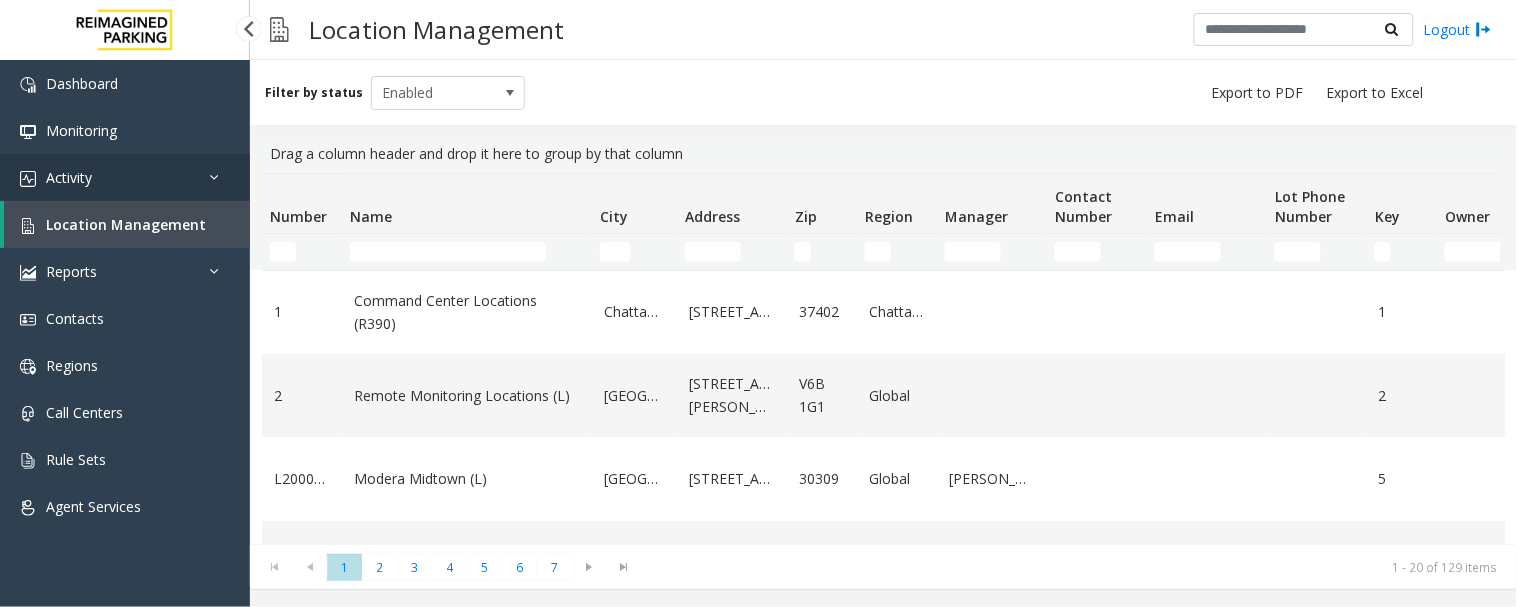 click on "Activity" at bounding box center [125, 177] 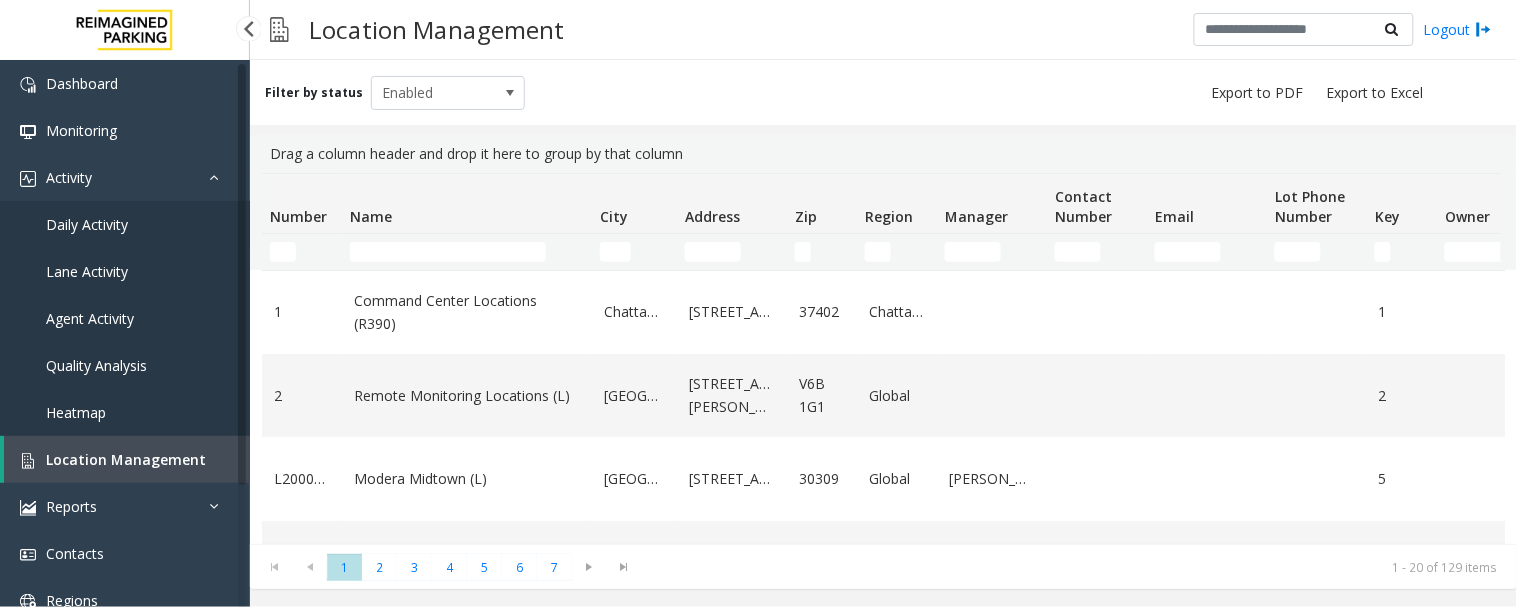 click on "Daily Activity" at bounding box center [125, 224] 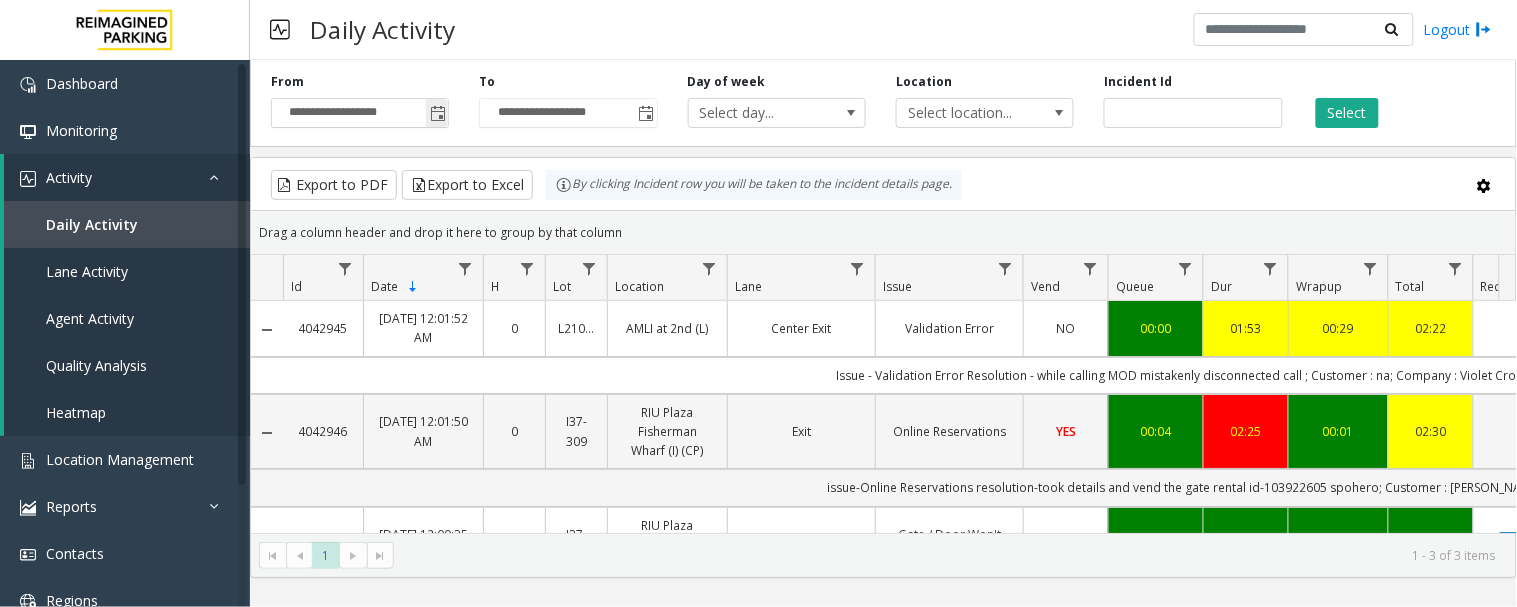 click 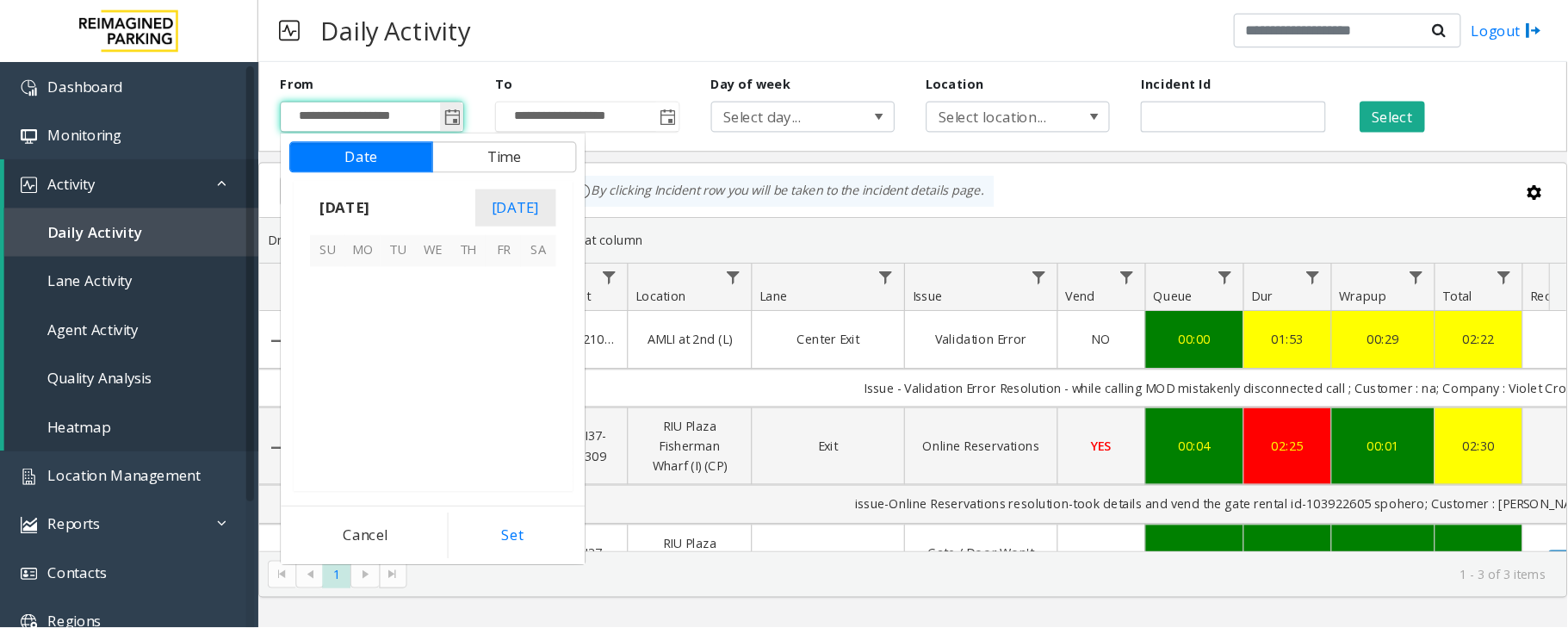 scroll, scrollTop: 308706, scrollLeft: 0, axis: vertical 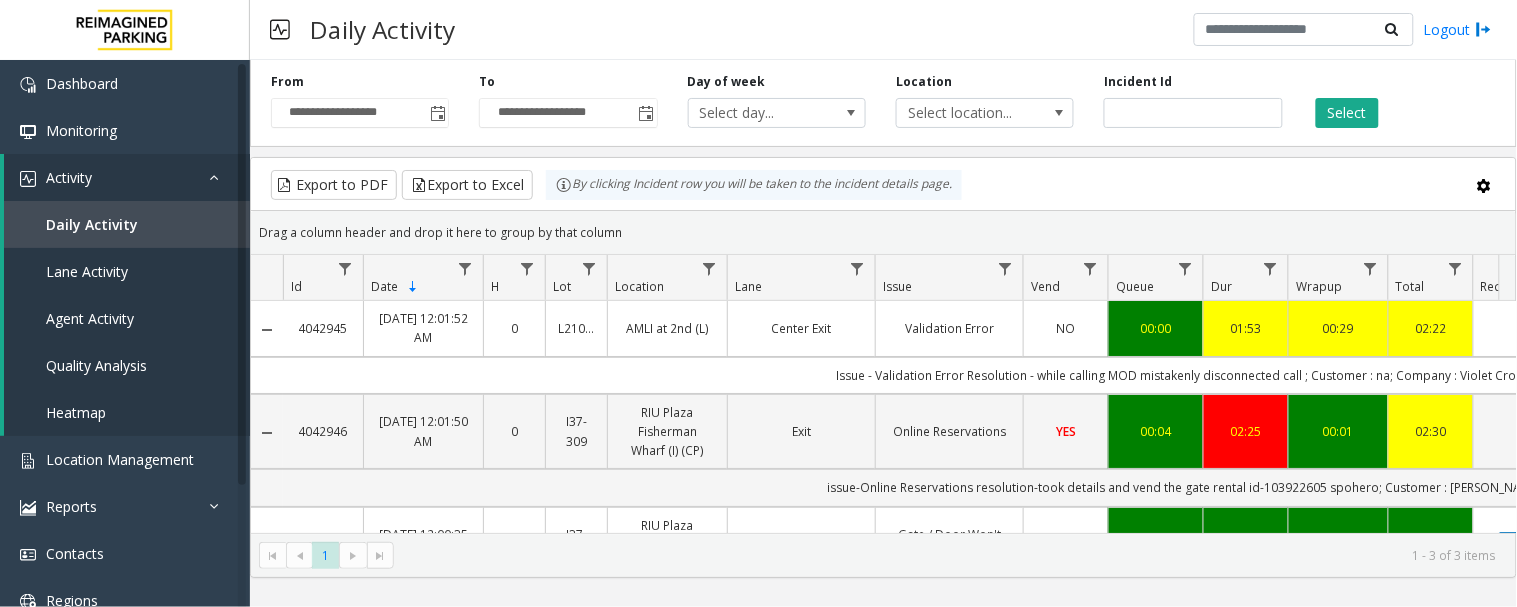 click on "Daily Activity Logout" at bounding box center (883, 30) 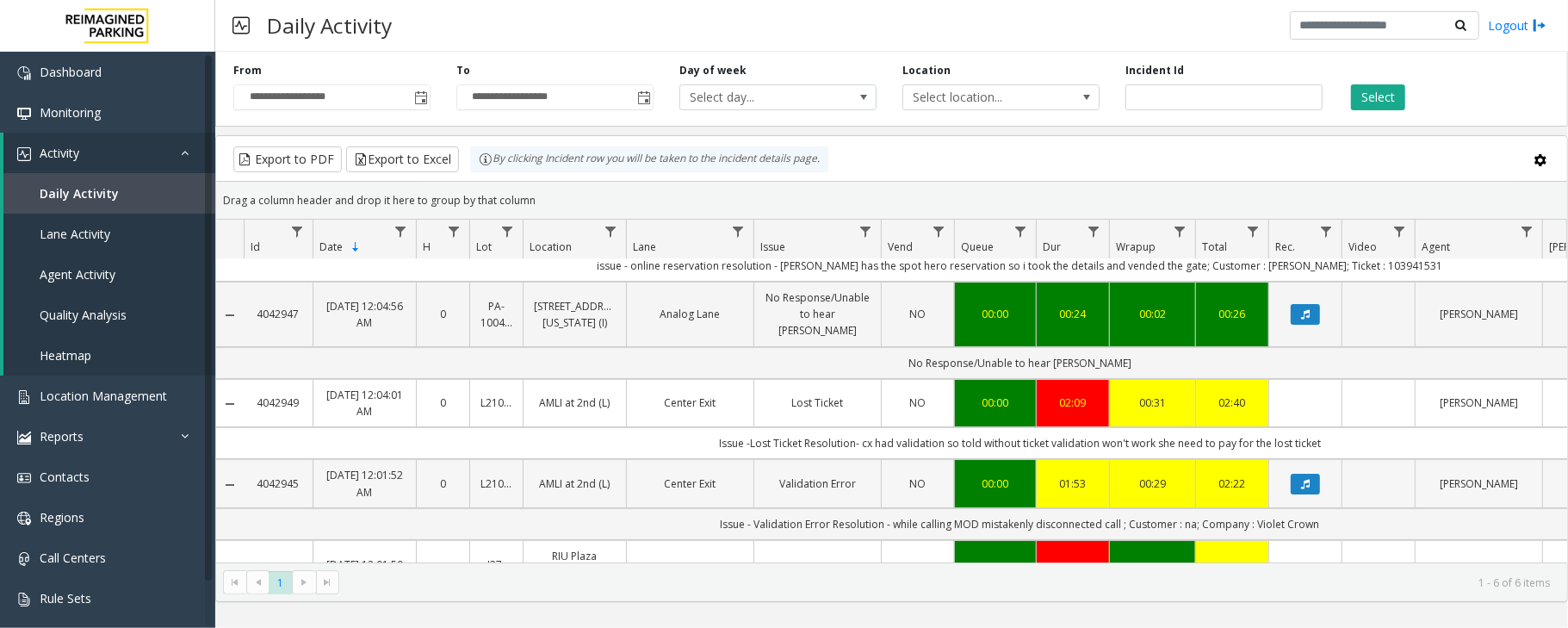 scroll, scrollTop: 115, scrollLeft: 0, axis: vertical 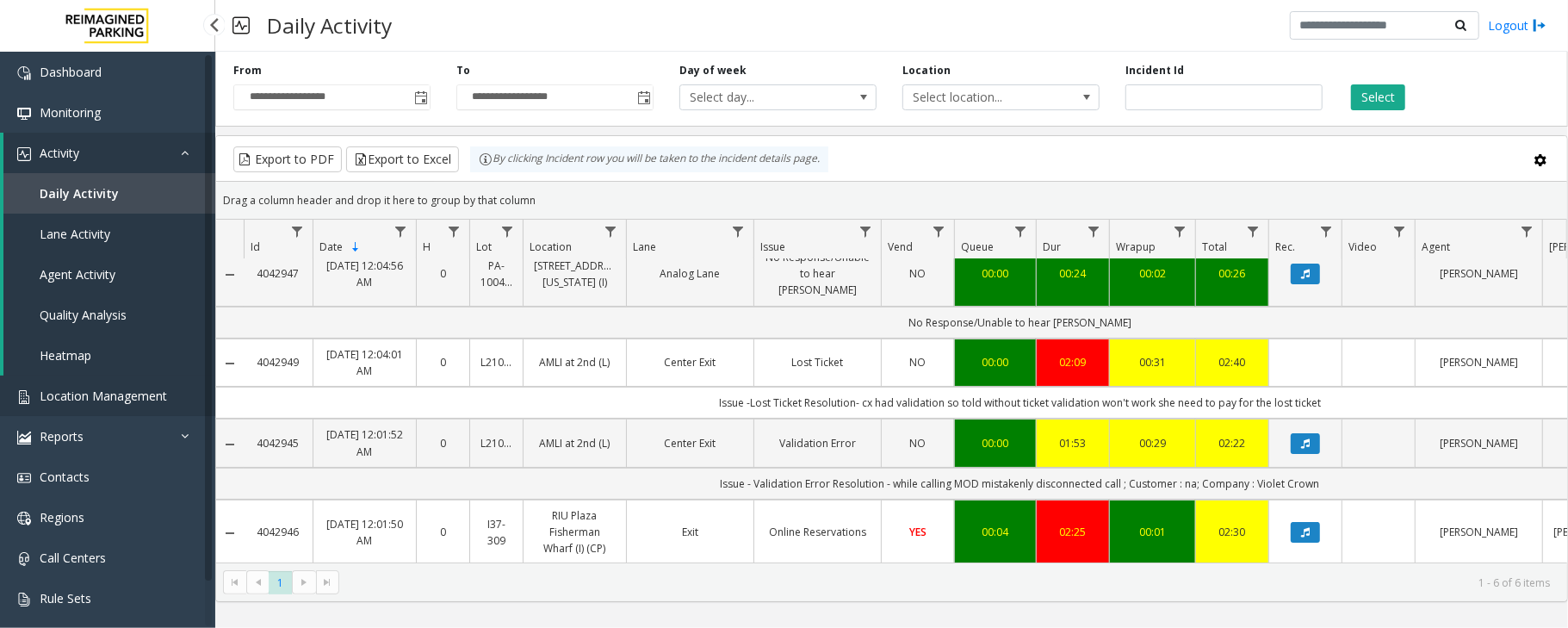 click on "Location Management" at bounding box center [103, 395] 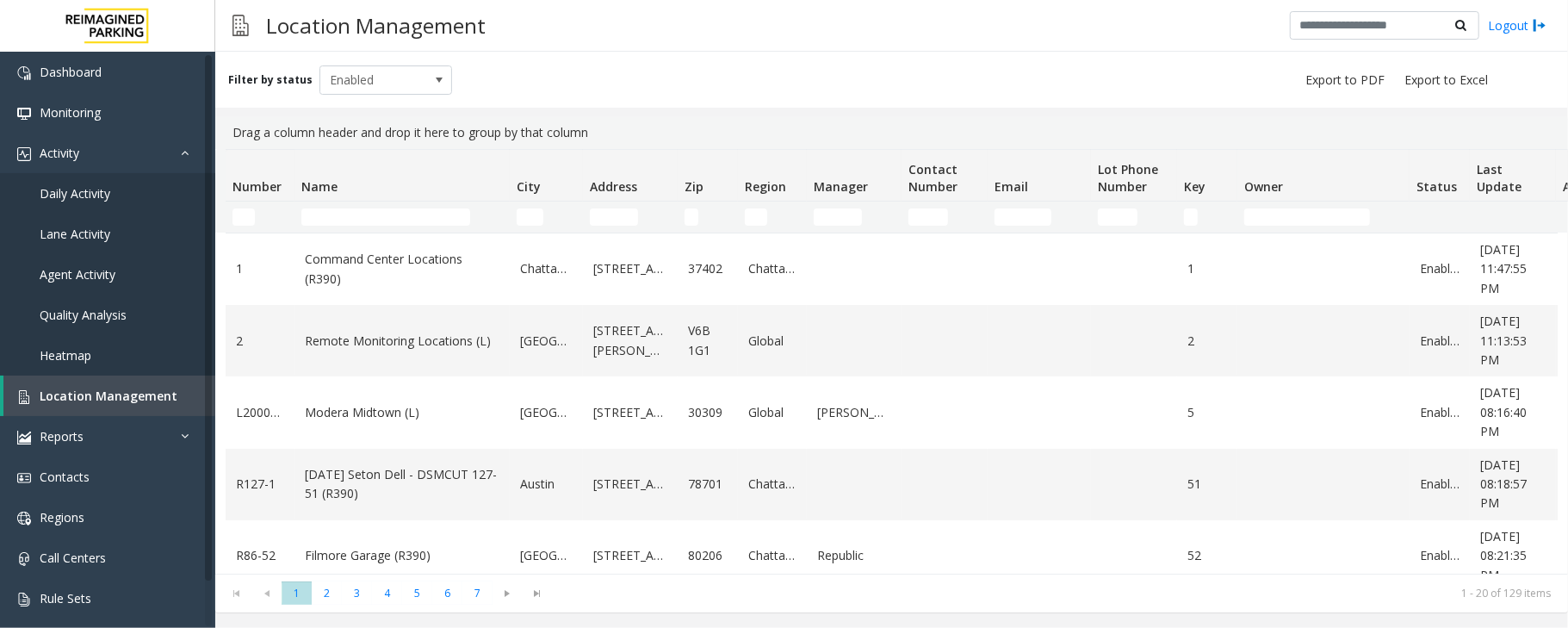 click on "Name" 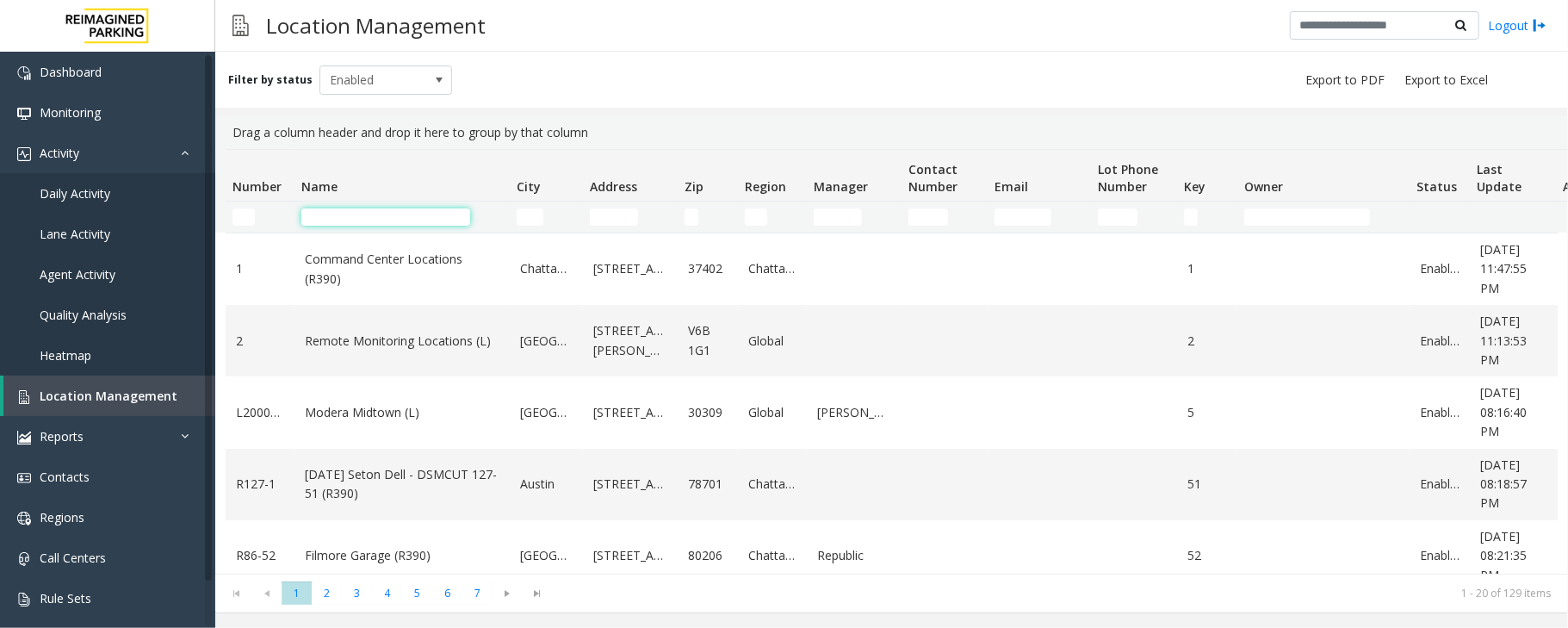 click 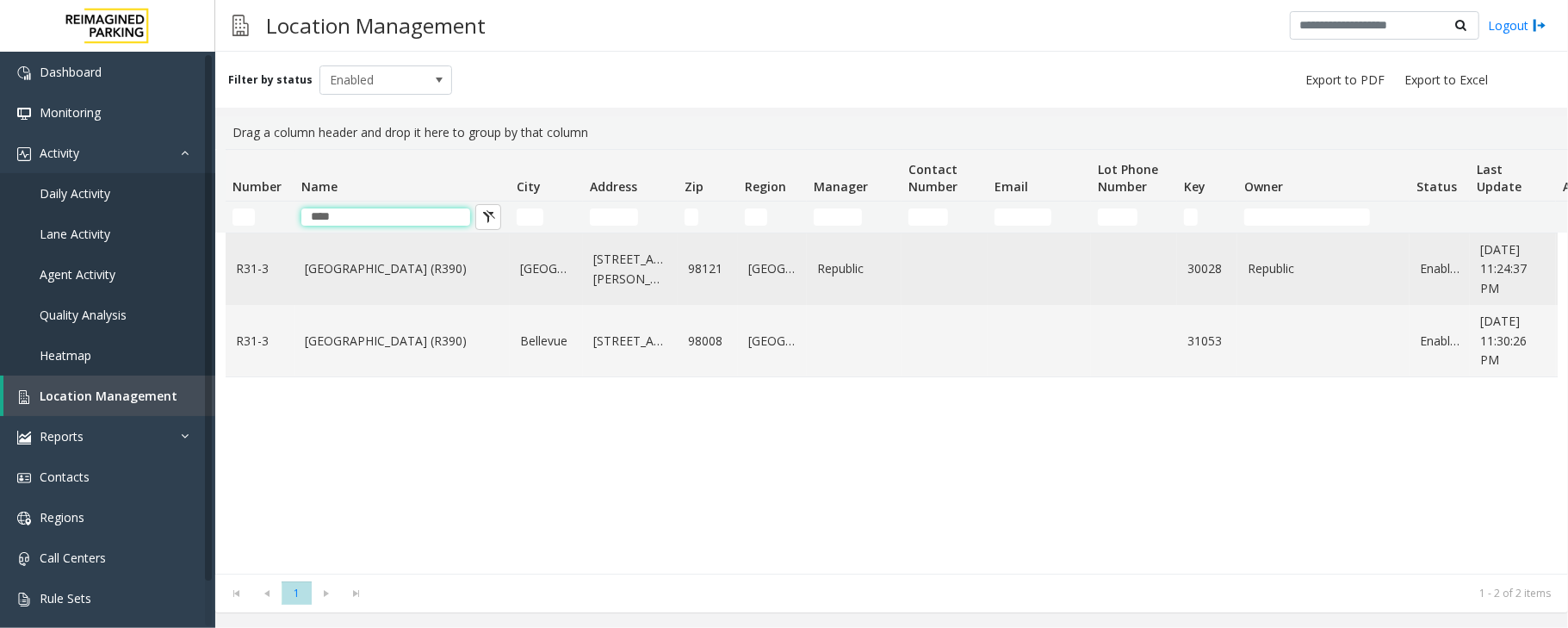 type on "****" 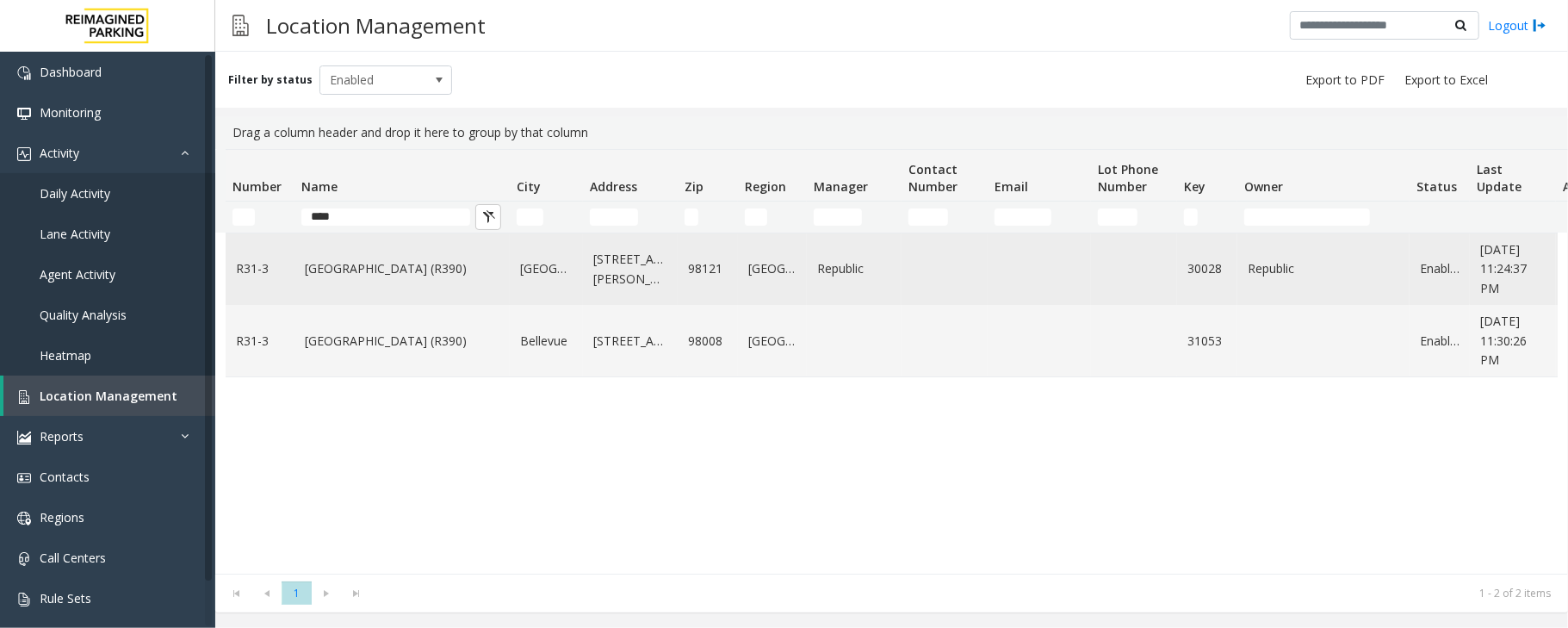 click on "[GEOGRAPHIC_DATA] (R390)" 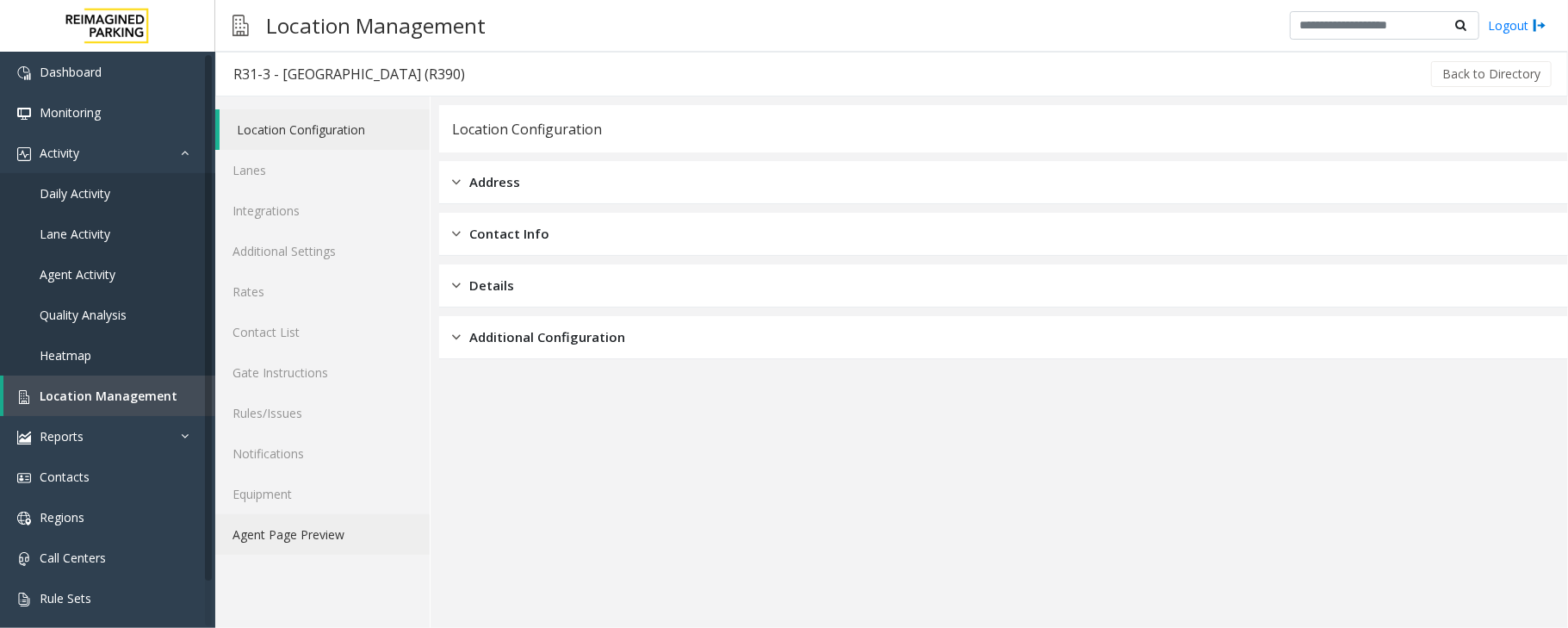 click on "Agent Page Preview" 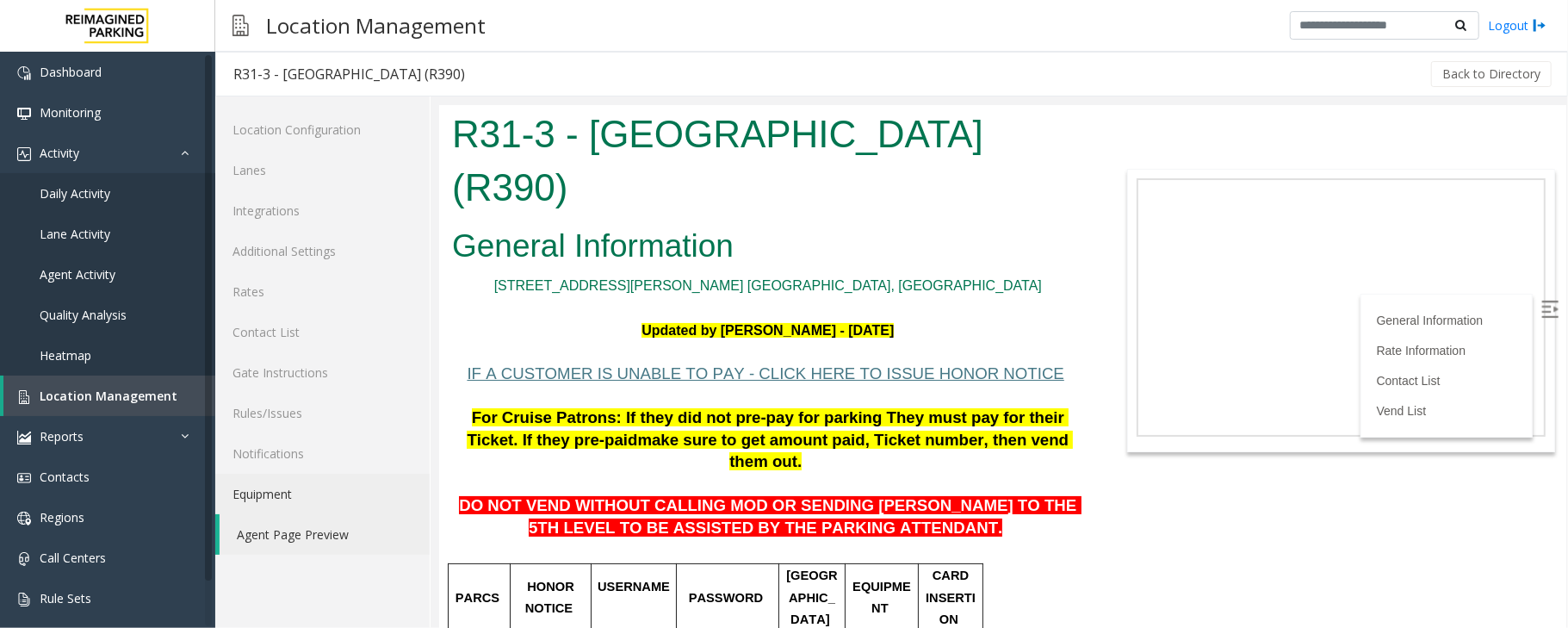 scroll, scrollTop: 0, scrollLeft: 0, axis: both 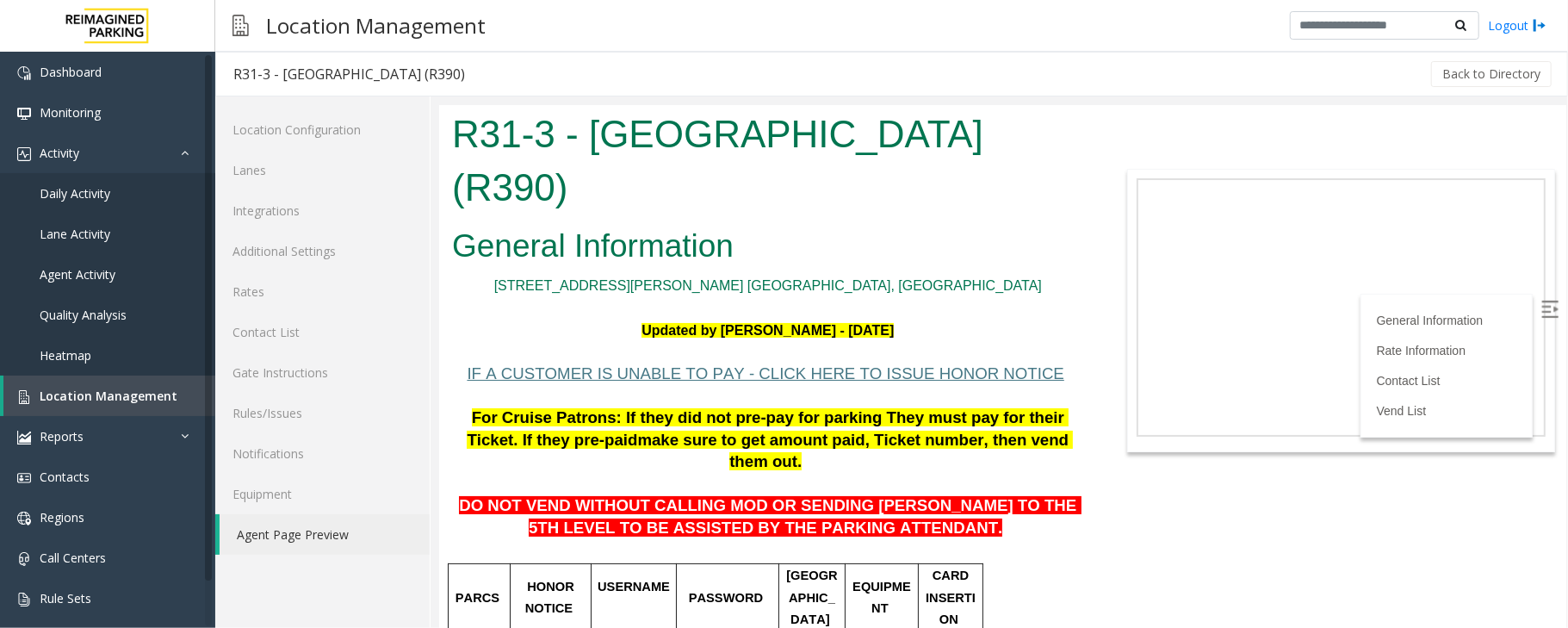 click at bounding box center (1549, 308) 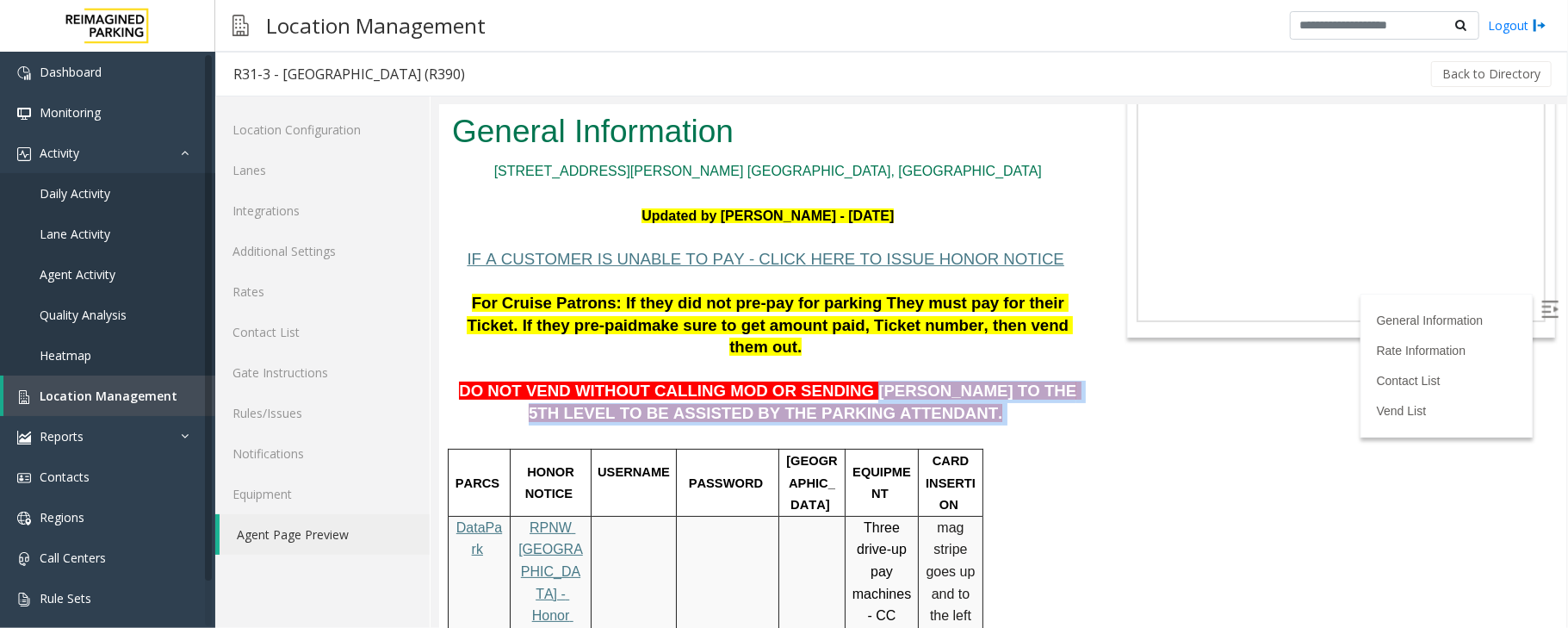 drag, startPoint x: 834, startPoint y: 321, endPoint x: 905, endPoint y: 335, distance: 72.3671 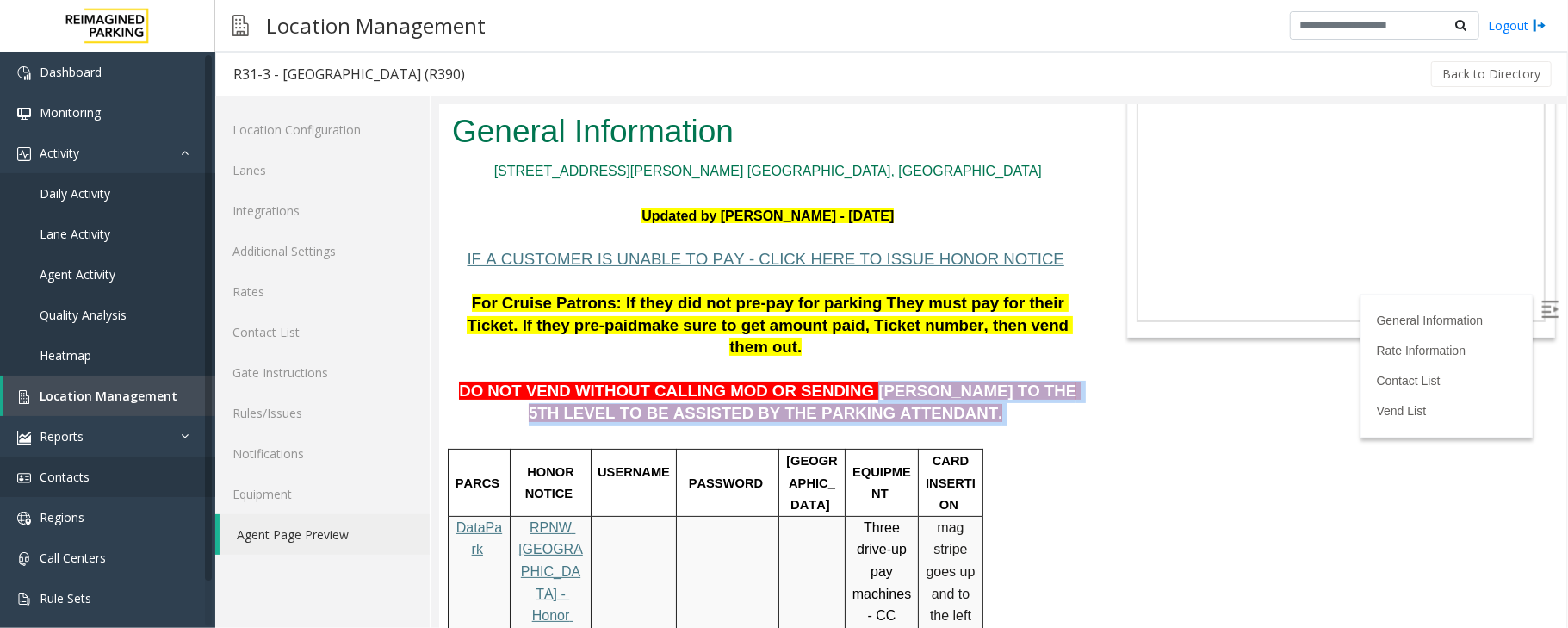 copy on "[PERSON_NAME] TO THE 5TH LEVEL TO BE ASSISTED BY THE PARKING ATTENDANT." 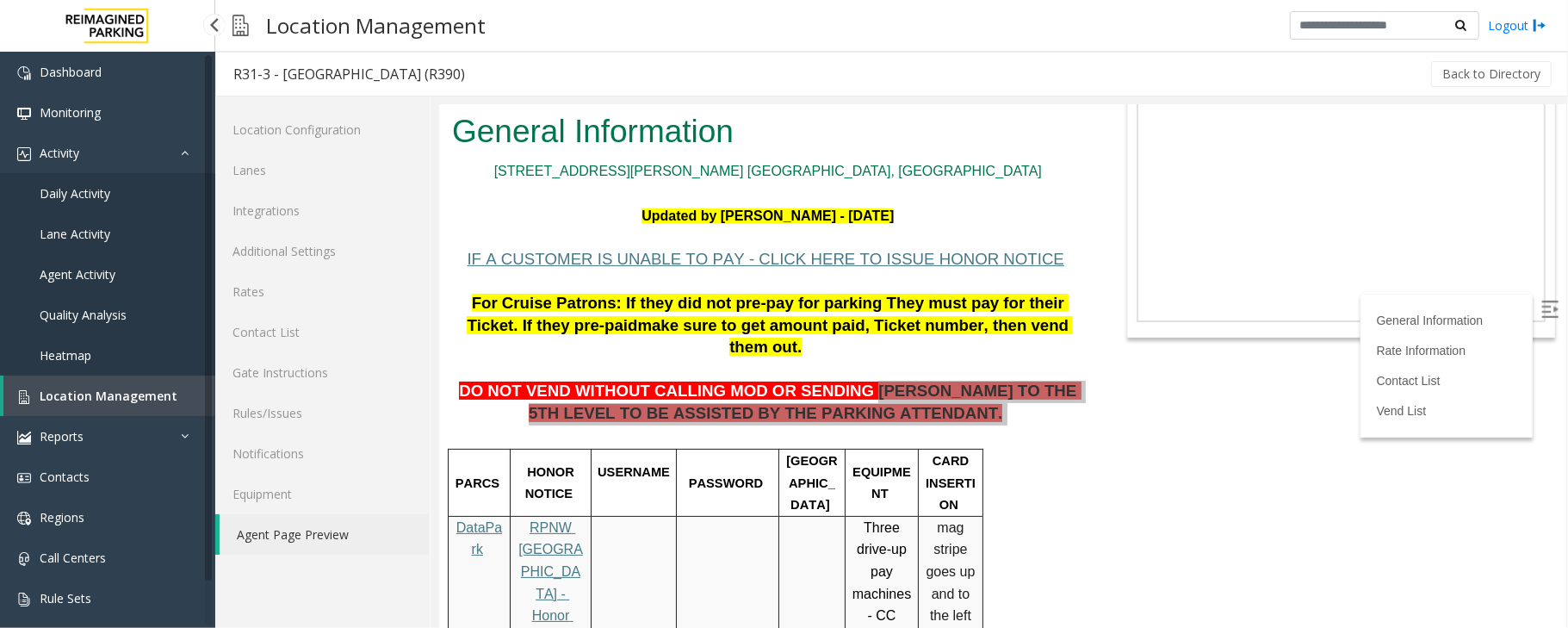 click on "Location Management" at bounding box center (108, 395) 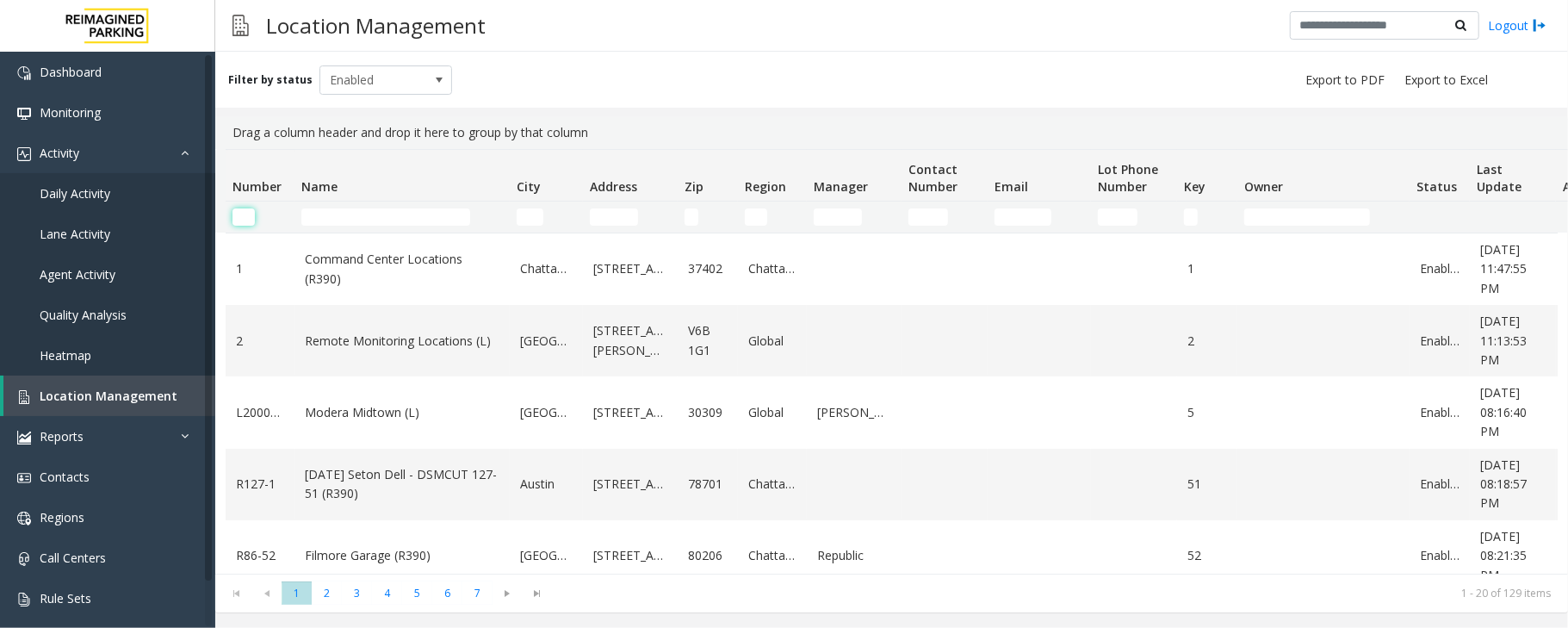 click 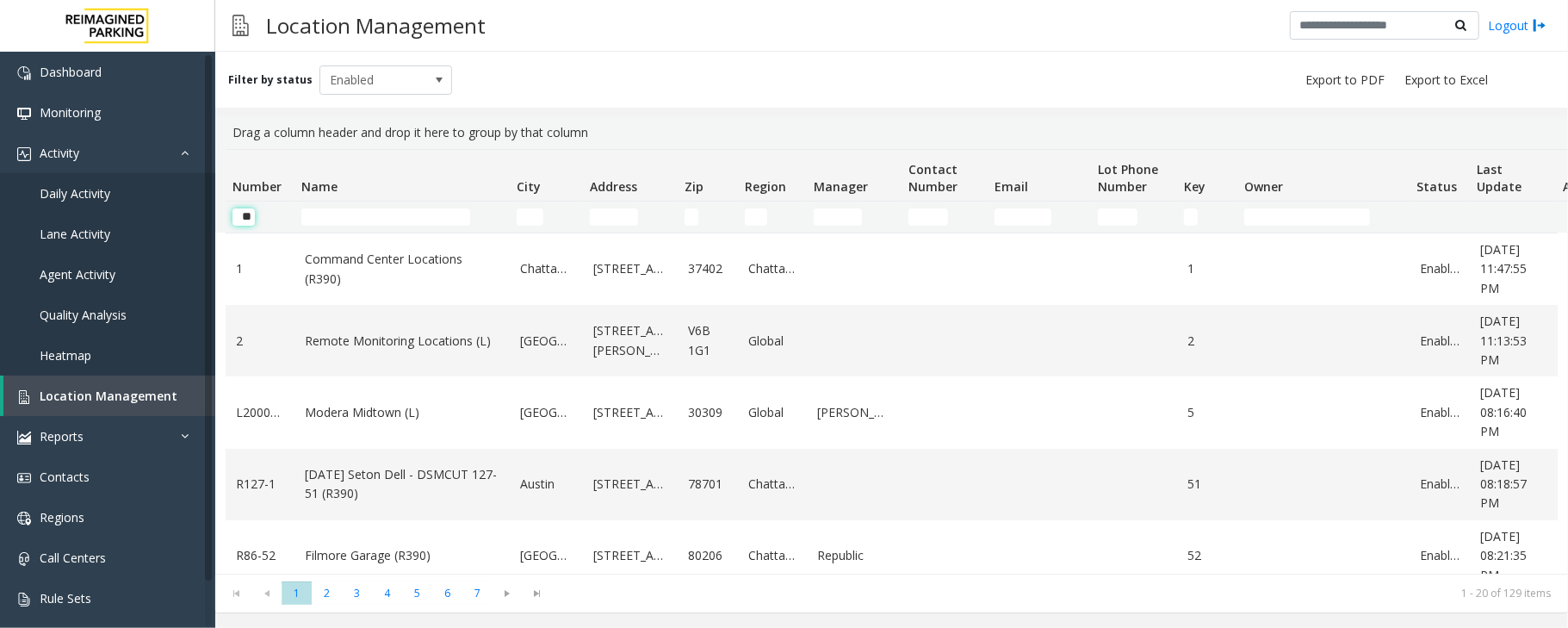 scroll, scrollTop: 0, scrollLeft: 1, axis: horizontal 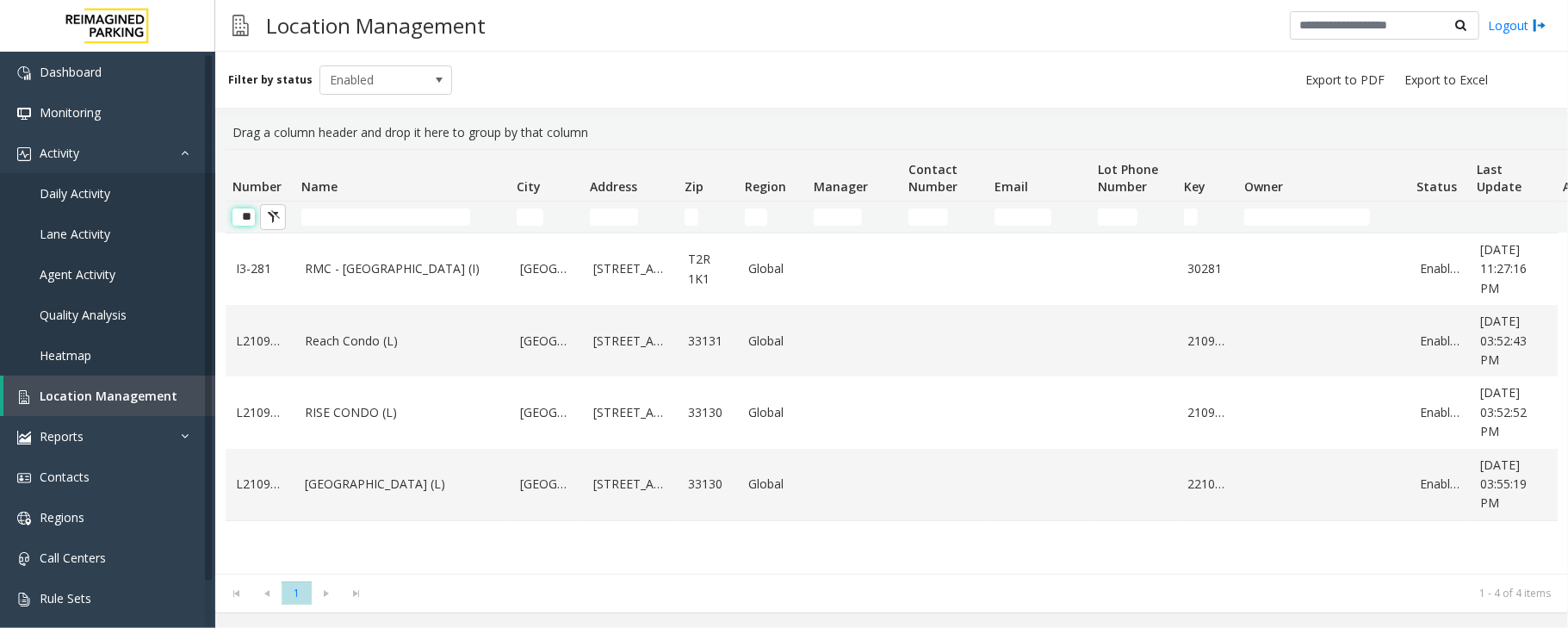 click on "**" 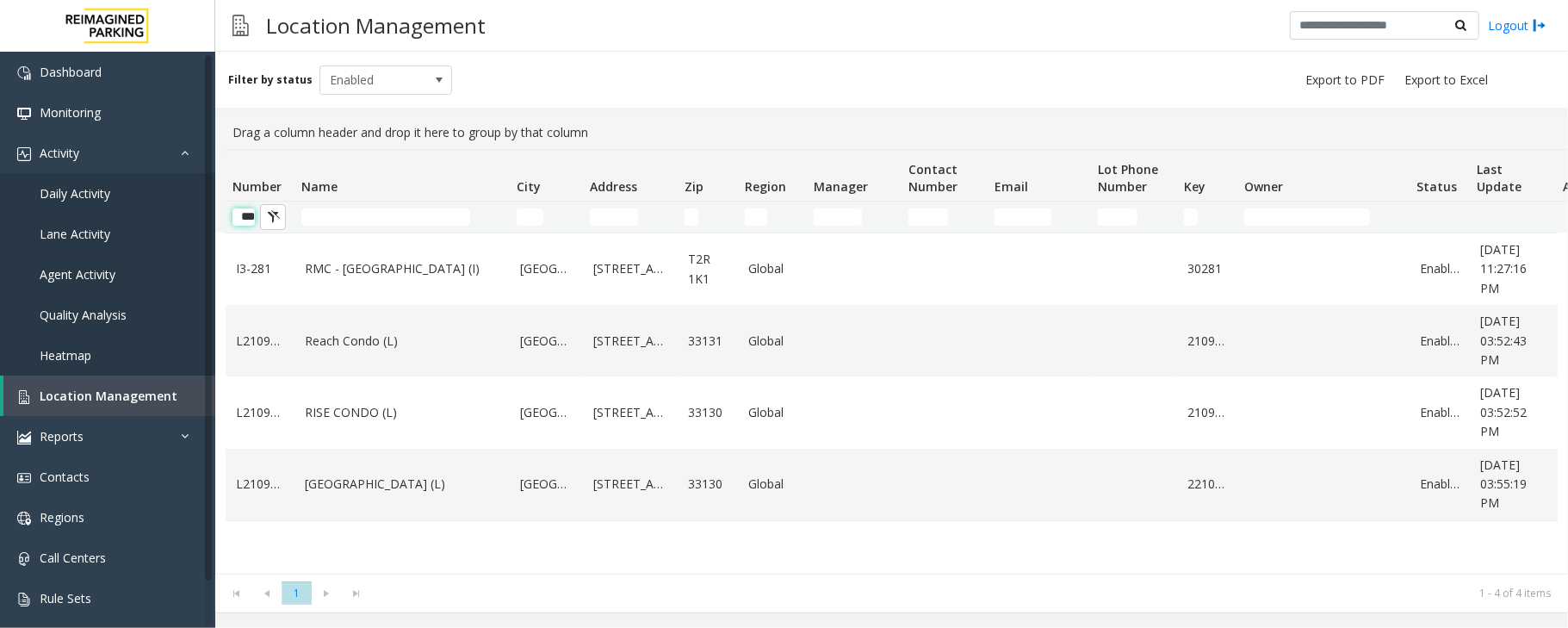 scroll, scrollTop: 0, scrollLeft: 2, axis: horizontal 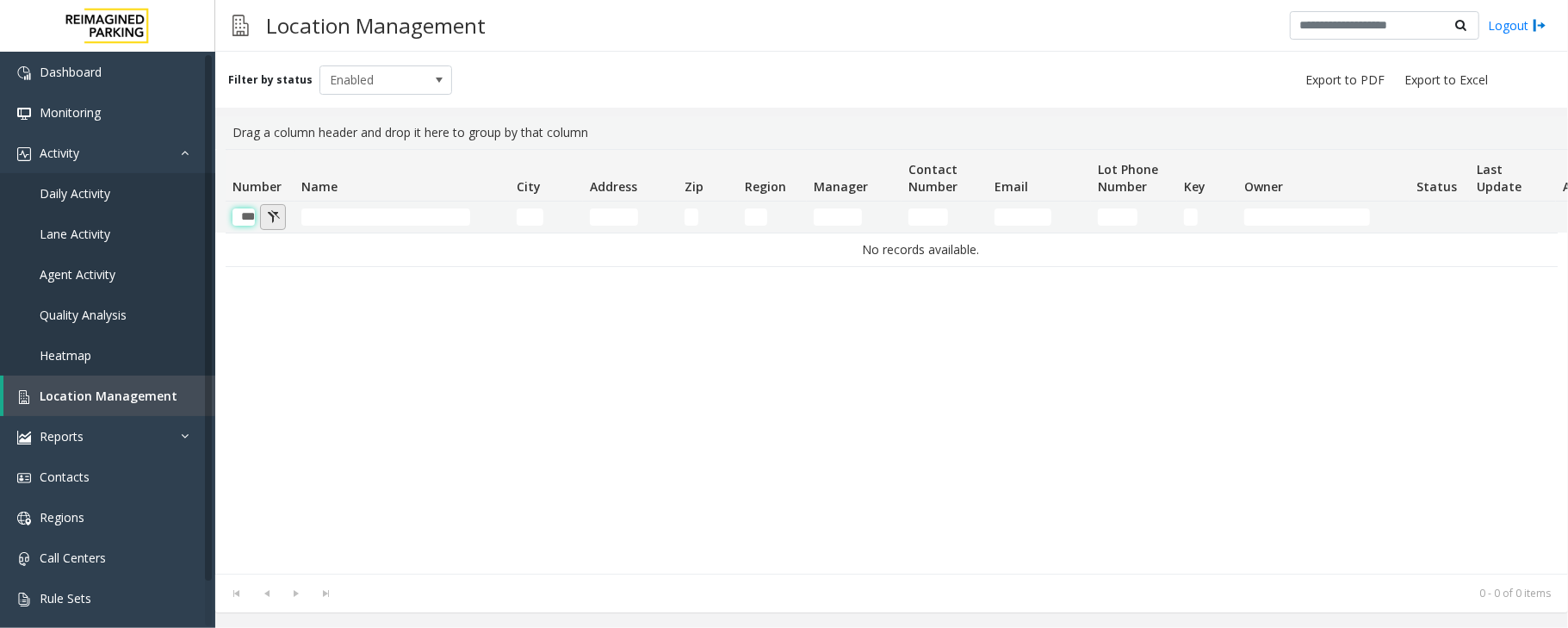drag, startPoint x: 239, startPoint y: 212, endPoint x: 262, endPoint y: 215, distance: 23.194827 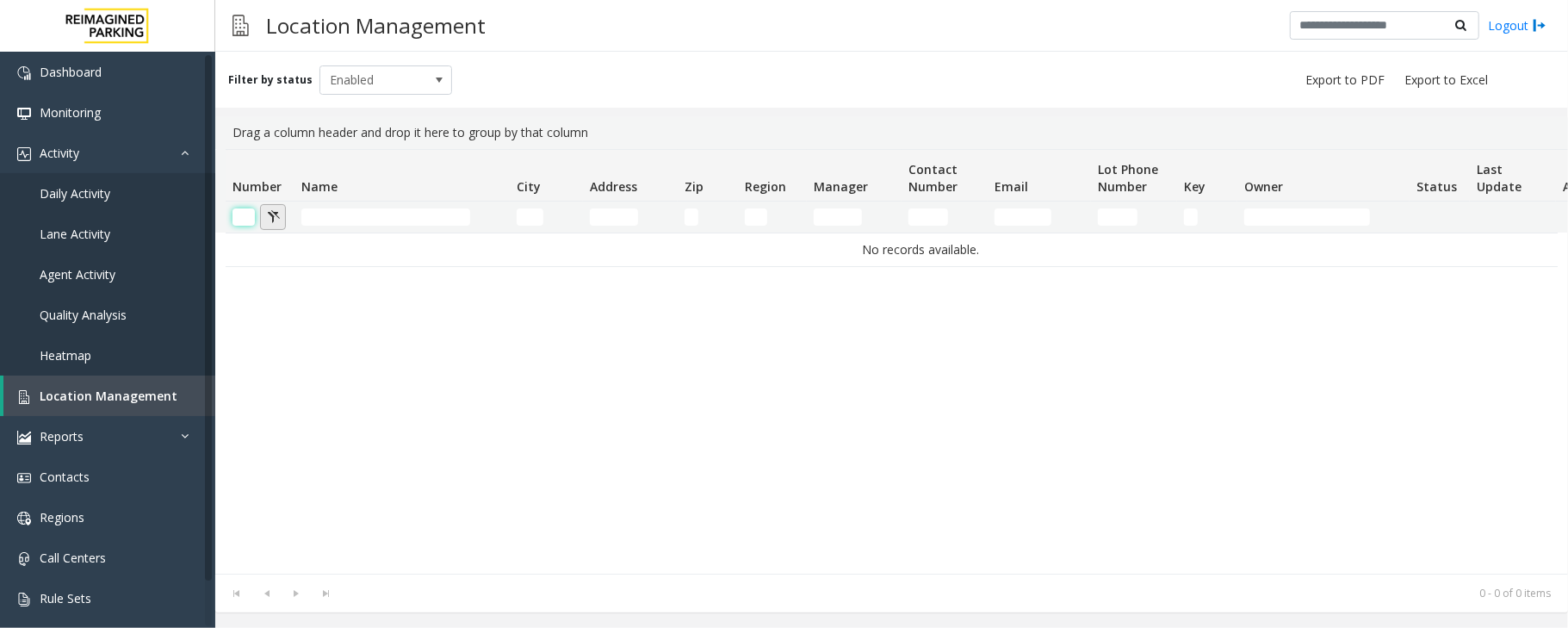 scroll, scrollTop: 0, scrollLeft: 0, axis: both 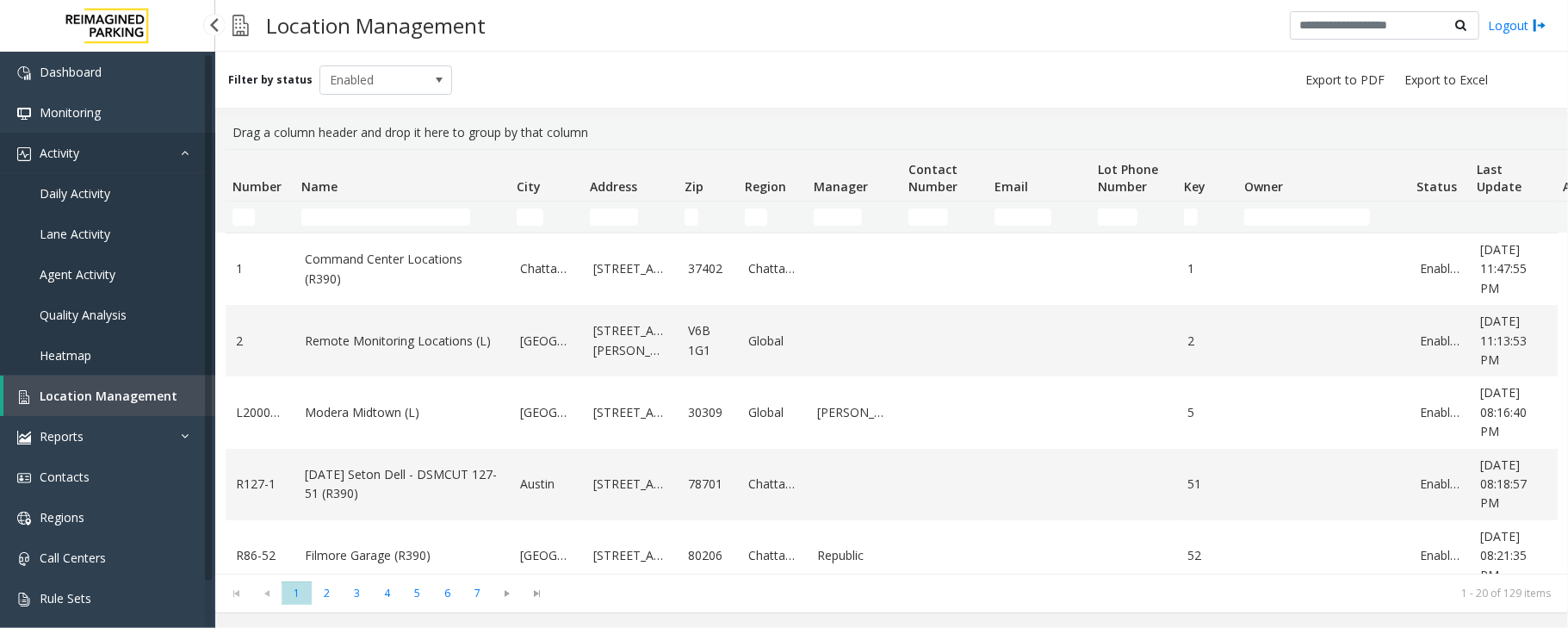click on "Activity" at bounding box center (108, 152) 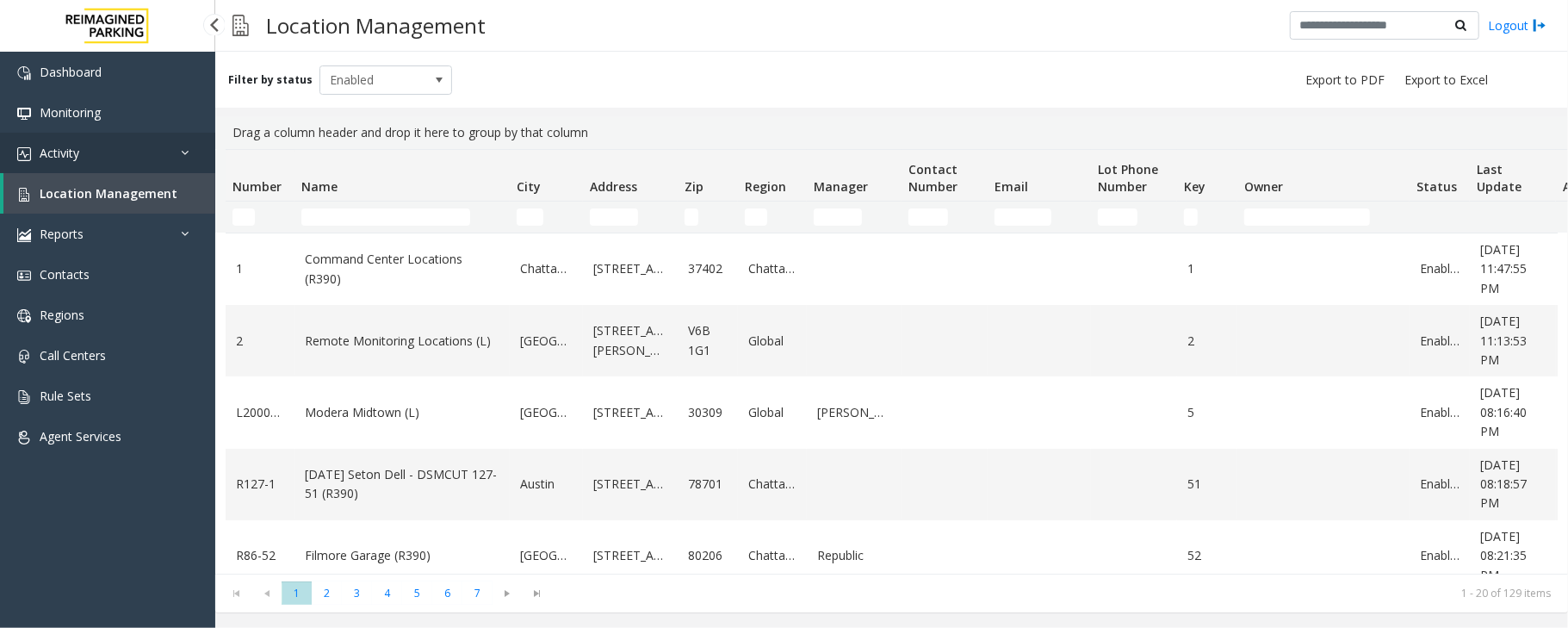 click on "Activity" at bounding box center [108, 152] 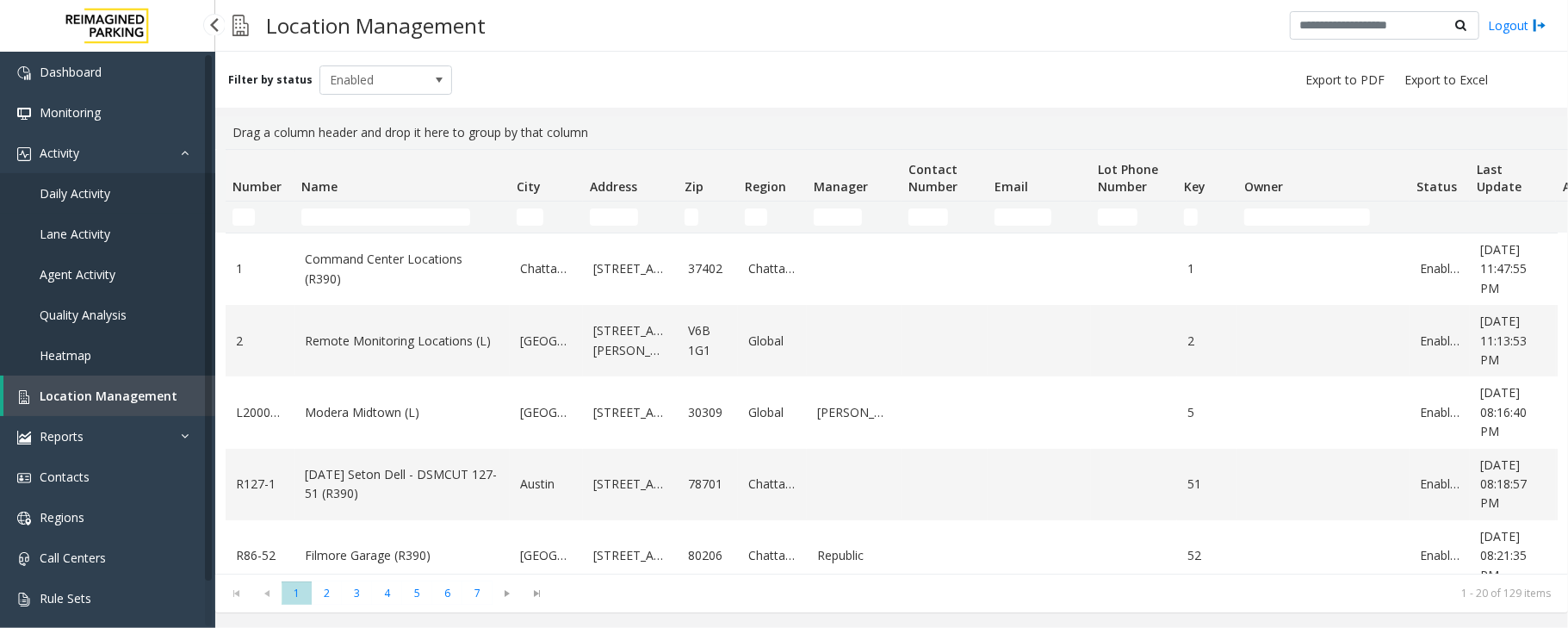click on "Daily Activity" at bounding box center [75, 193] 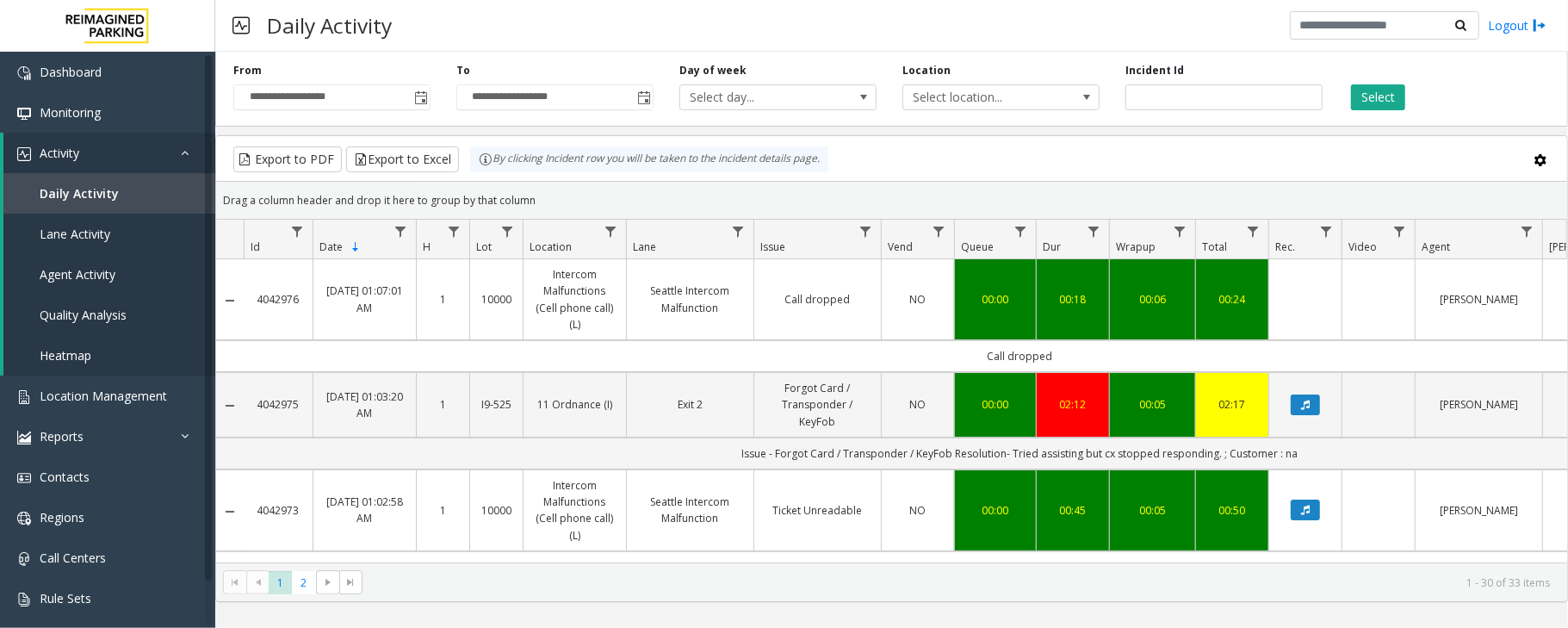 click 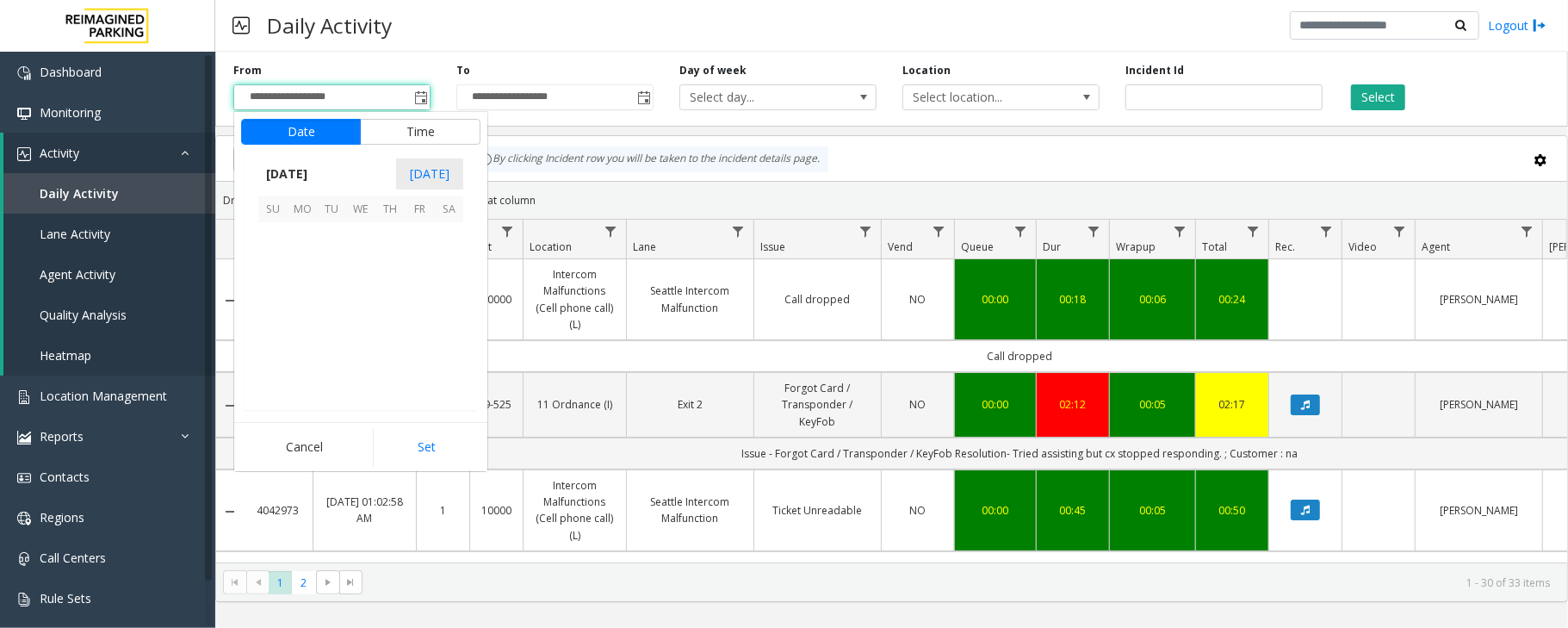 scroll, scrollTop: 308769, scrollLeft: 0, axis: vertical 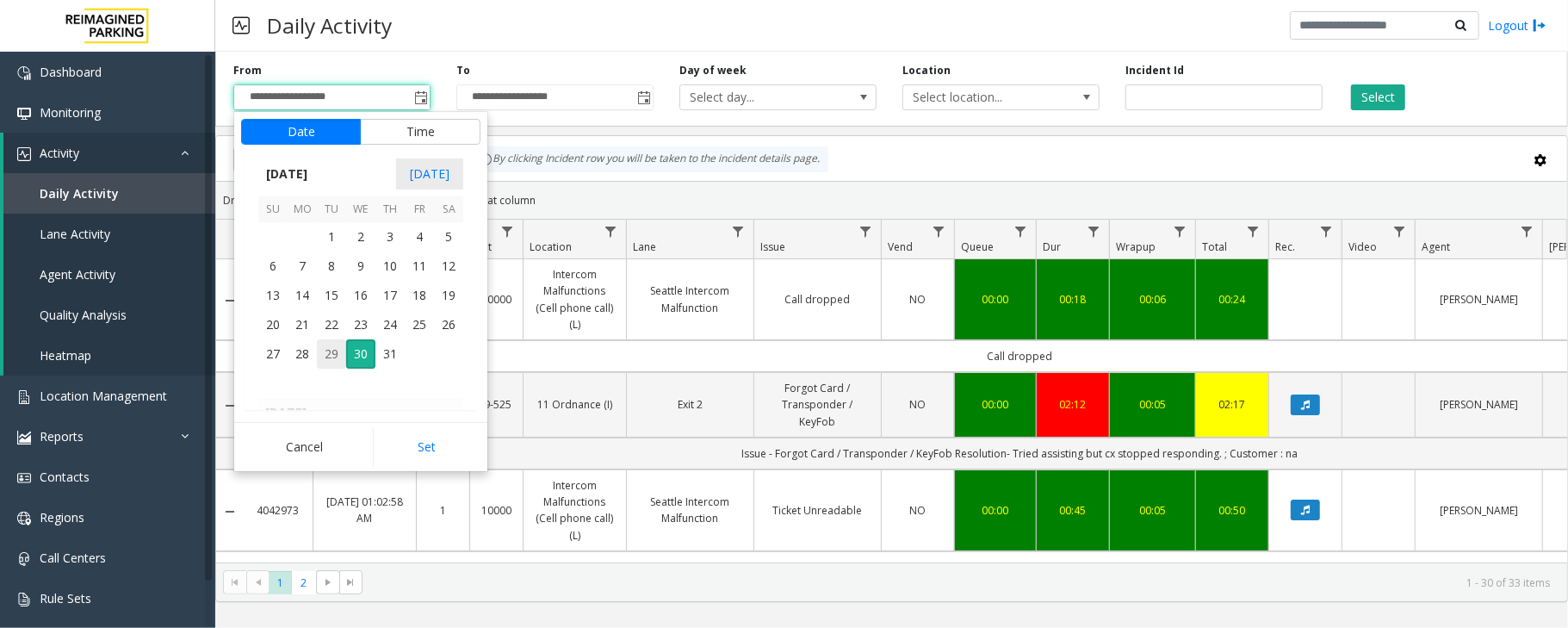 click on "29" at bounding box center (332, 354) 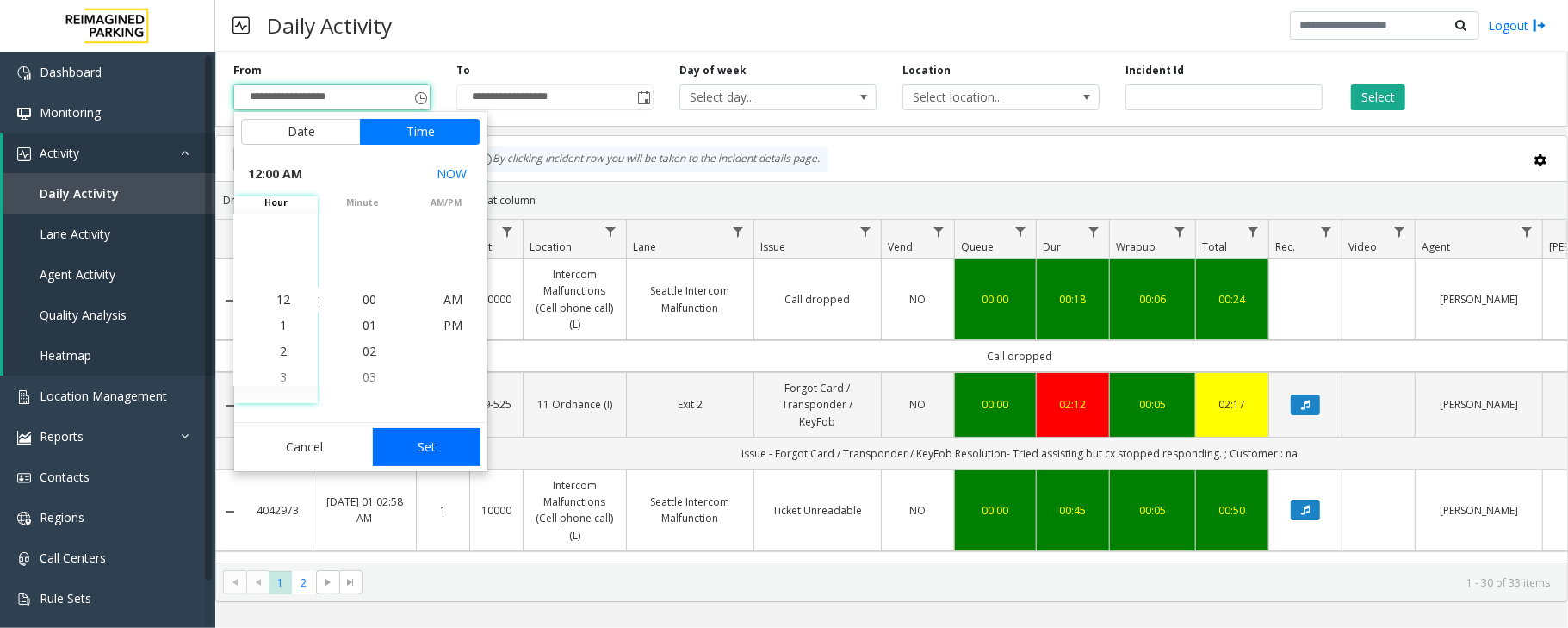 click on "Set" 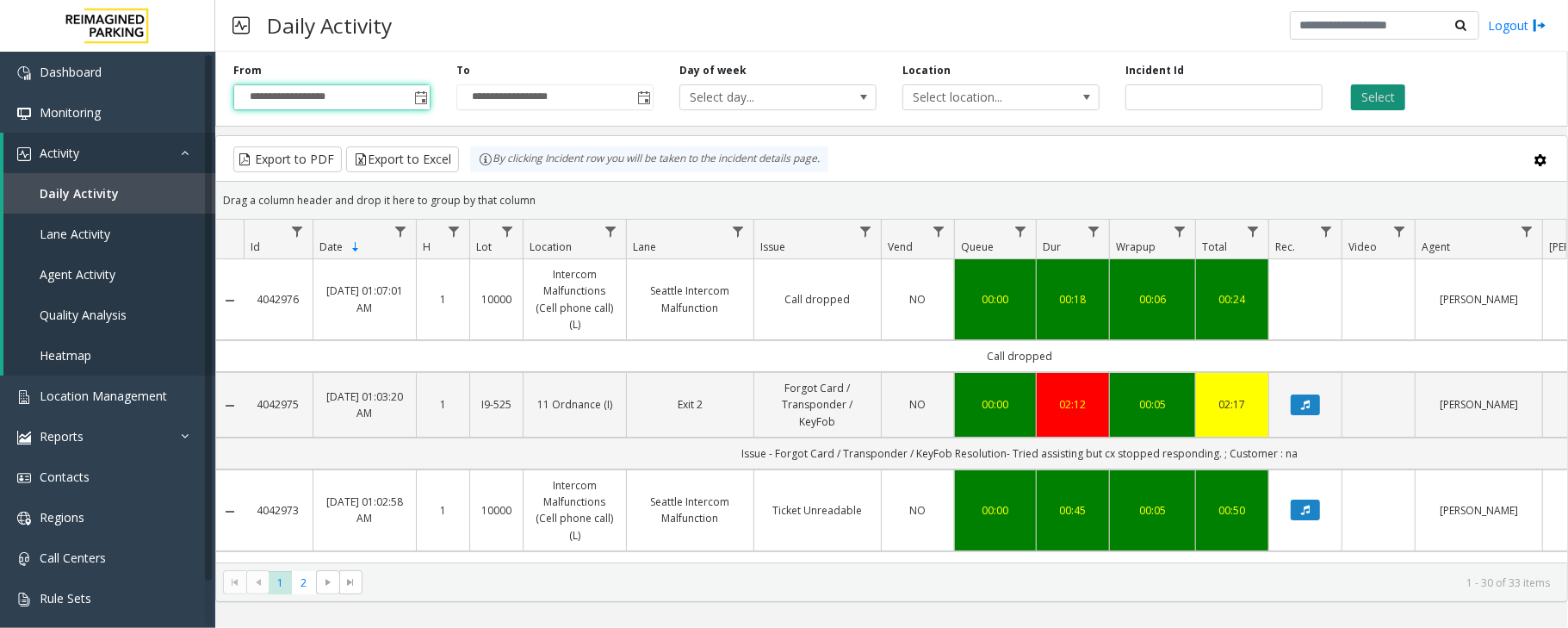 click on "Select" 